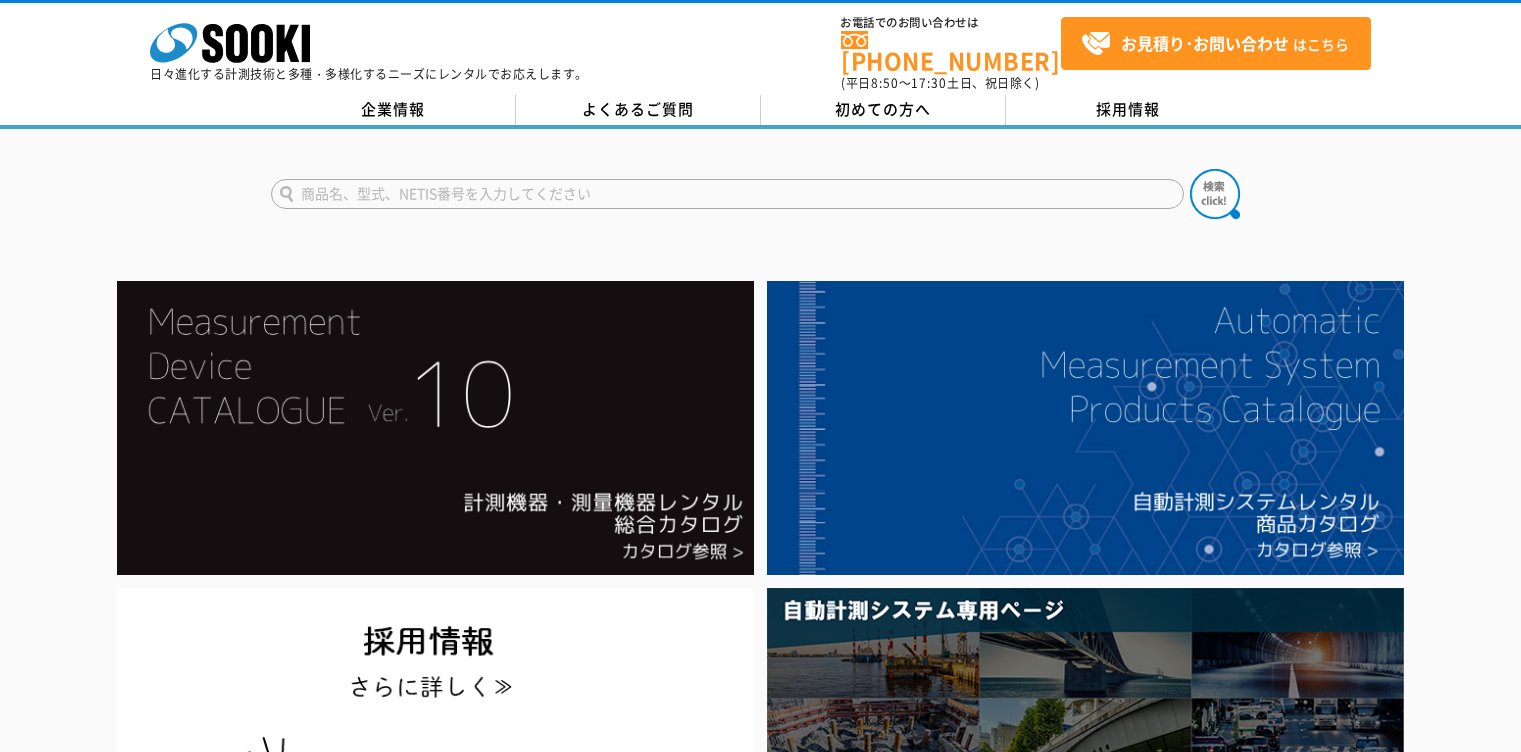 scroll, scrollTop: 0, scrollLeft: 0, axis: both 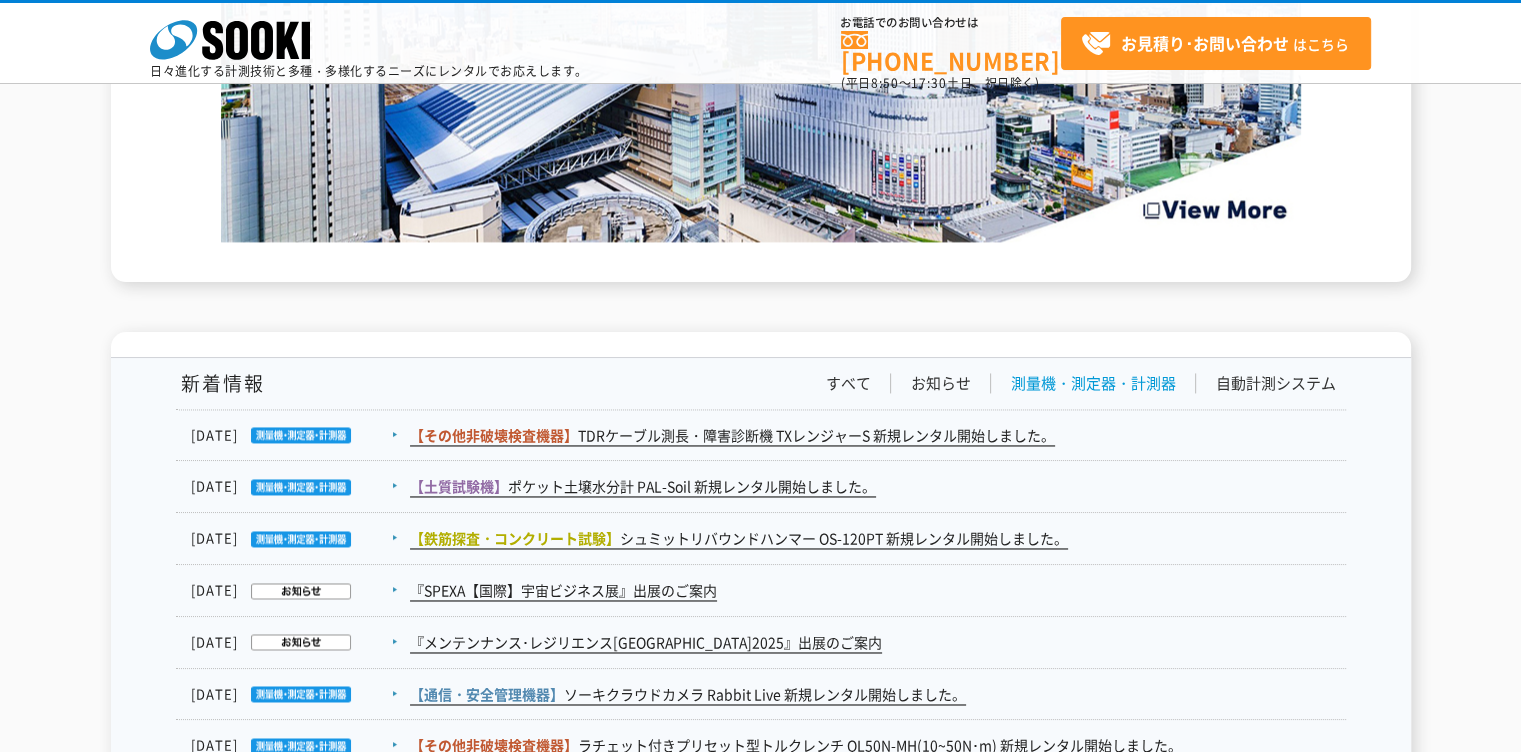 click on "測量機・測定器・計測器" at bounding box center (1093, 383) 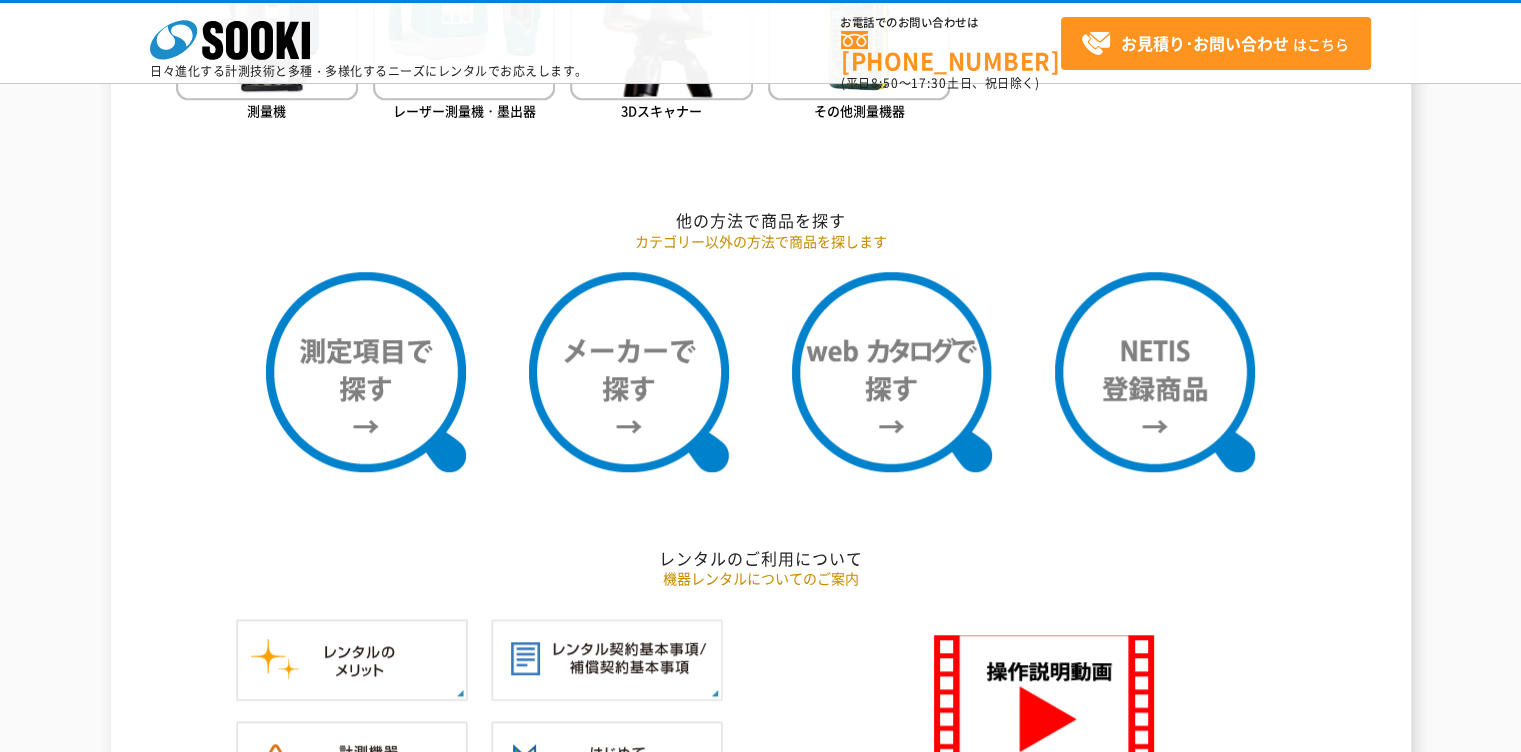 scroll, scrollTop: 1139, scrollLeft: 0, axis: vertical 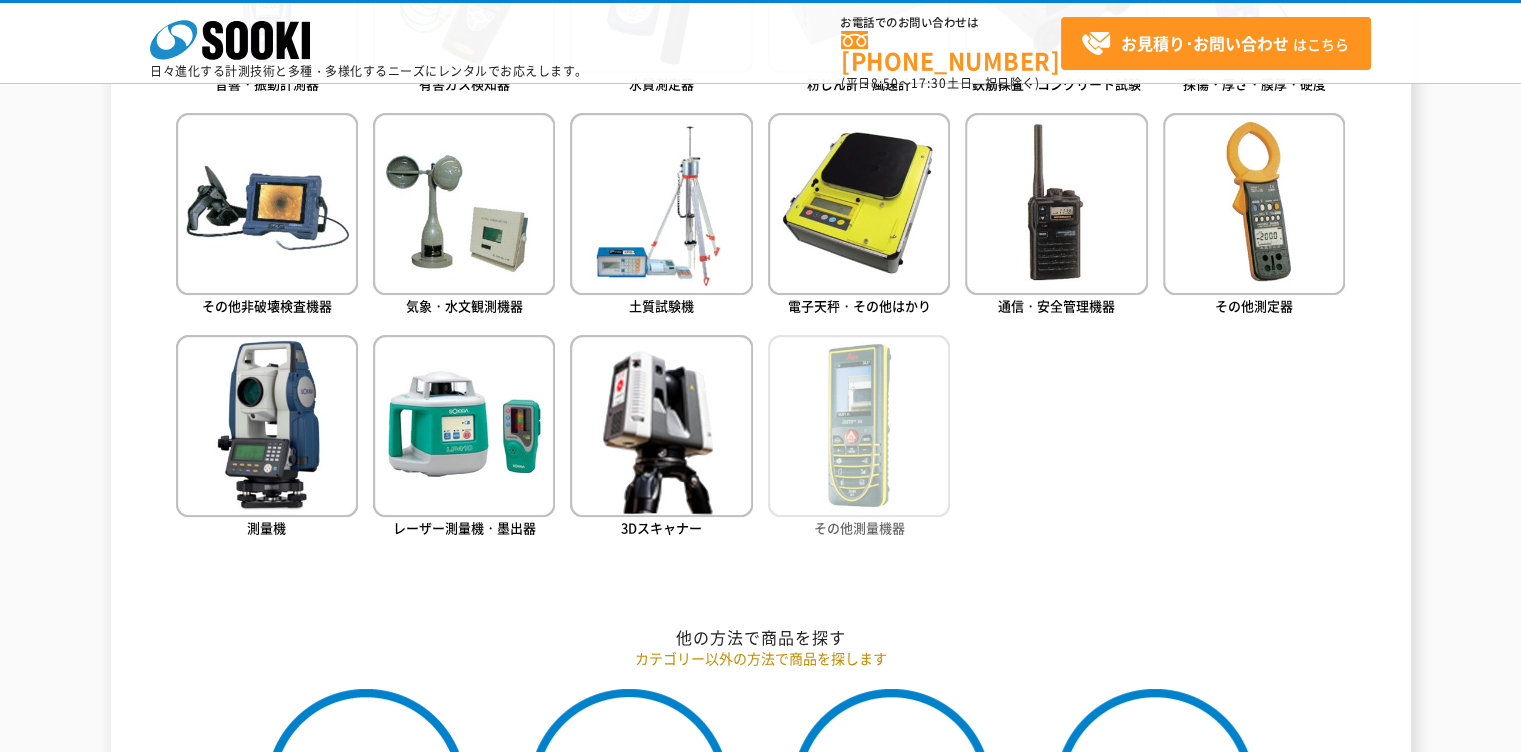 click at bounding box center [859, 426] 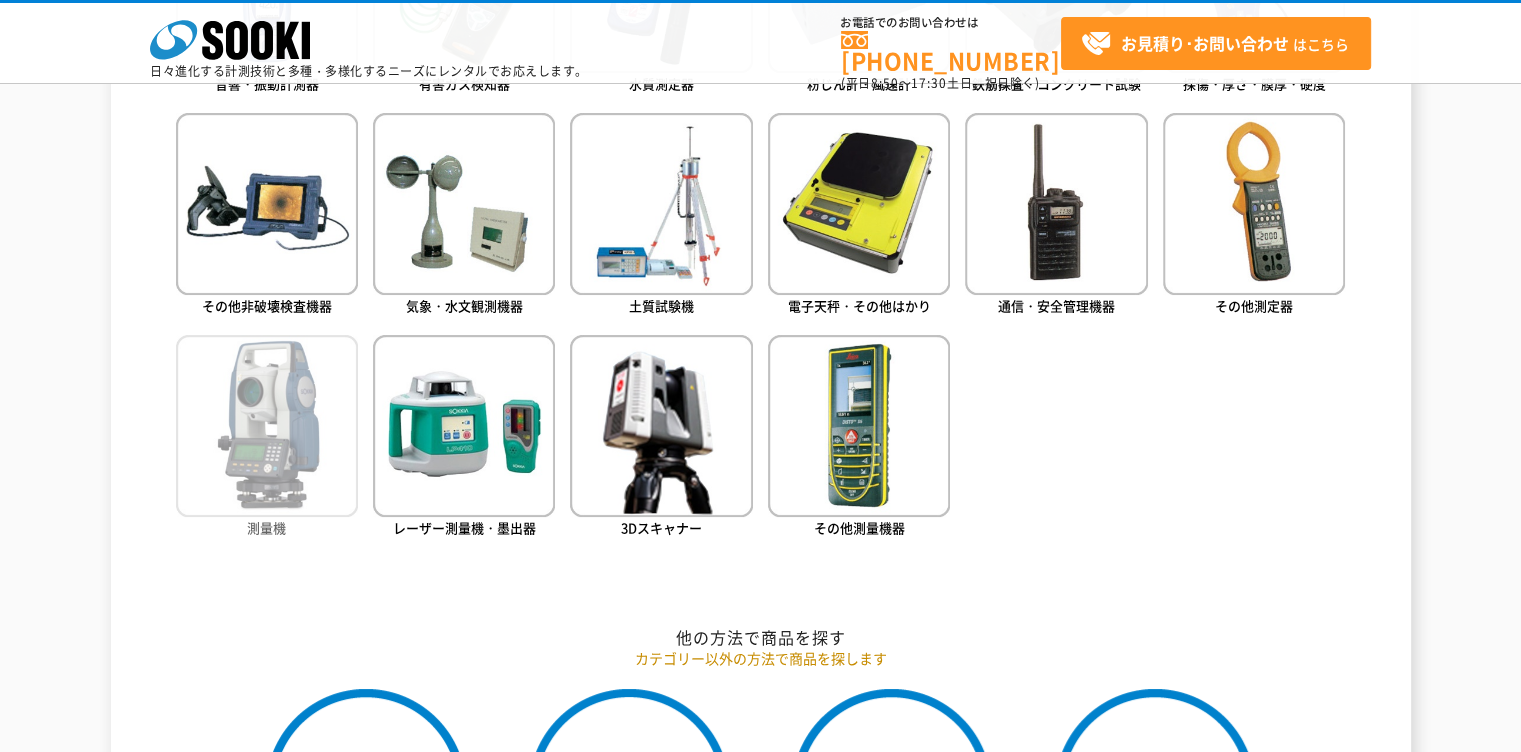 click at bounding box center (267, 426) 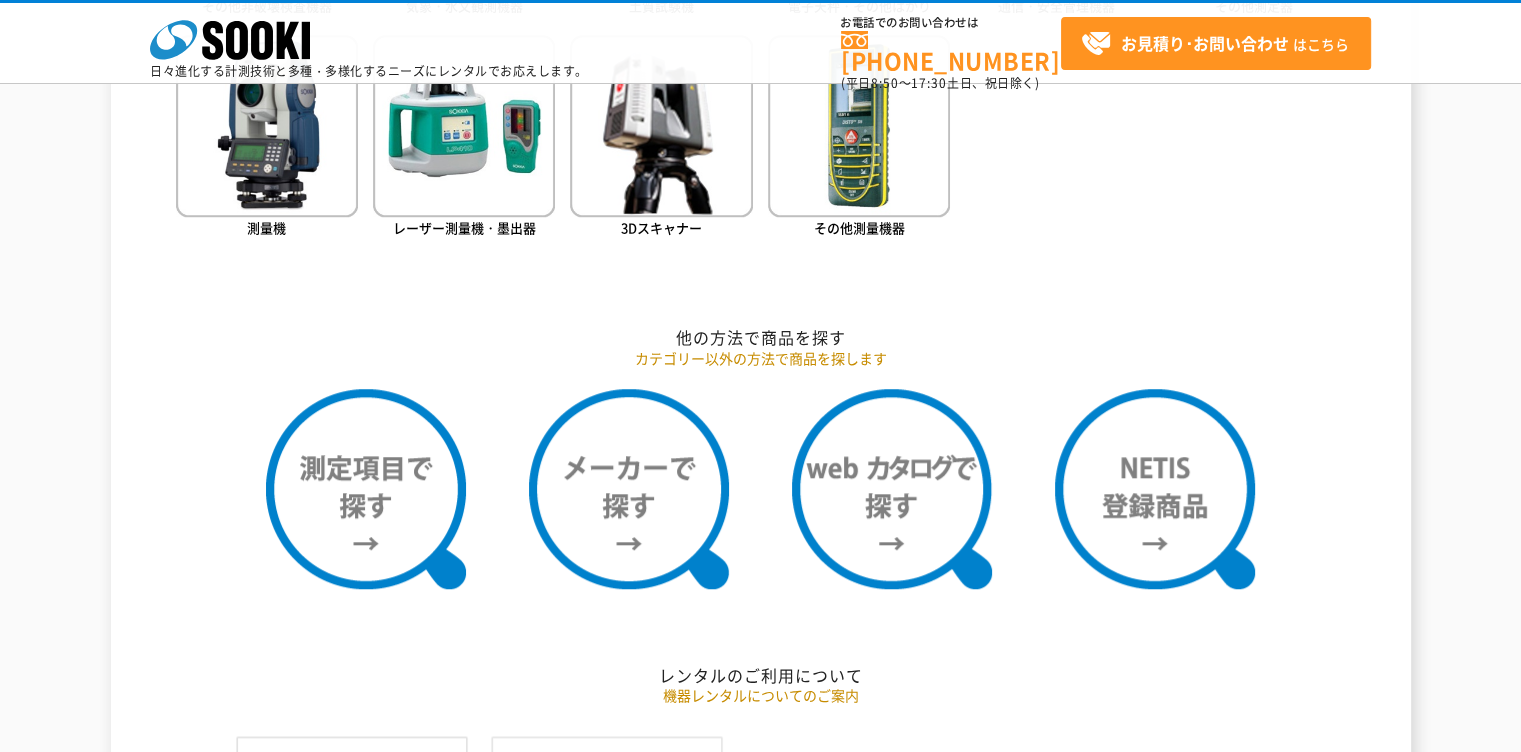 scroll, scrollTop: 1039, scrollLeft: 0, axis: vertical 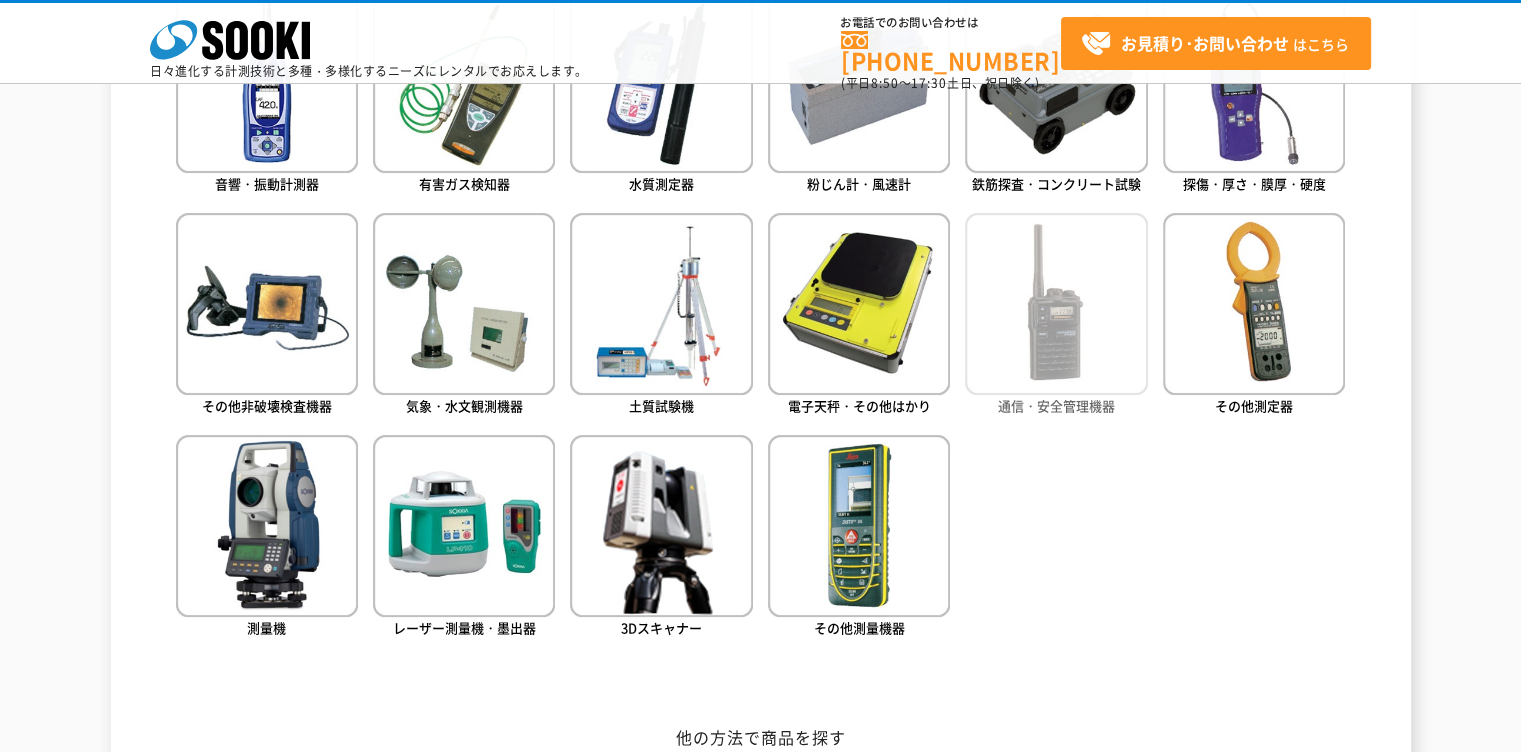 click at bounding box center (1056, 304) 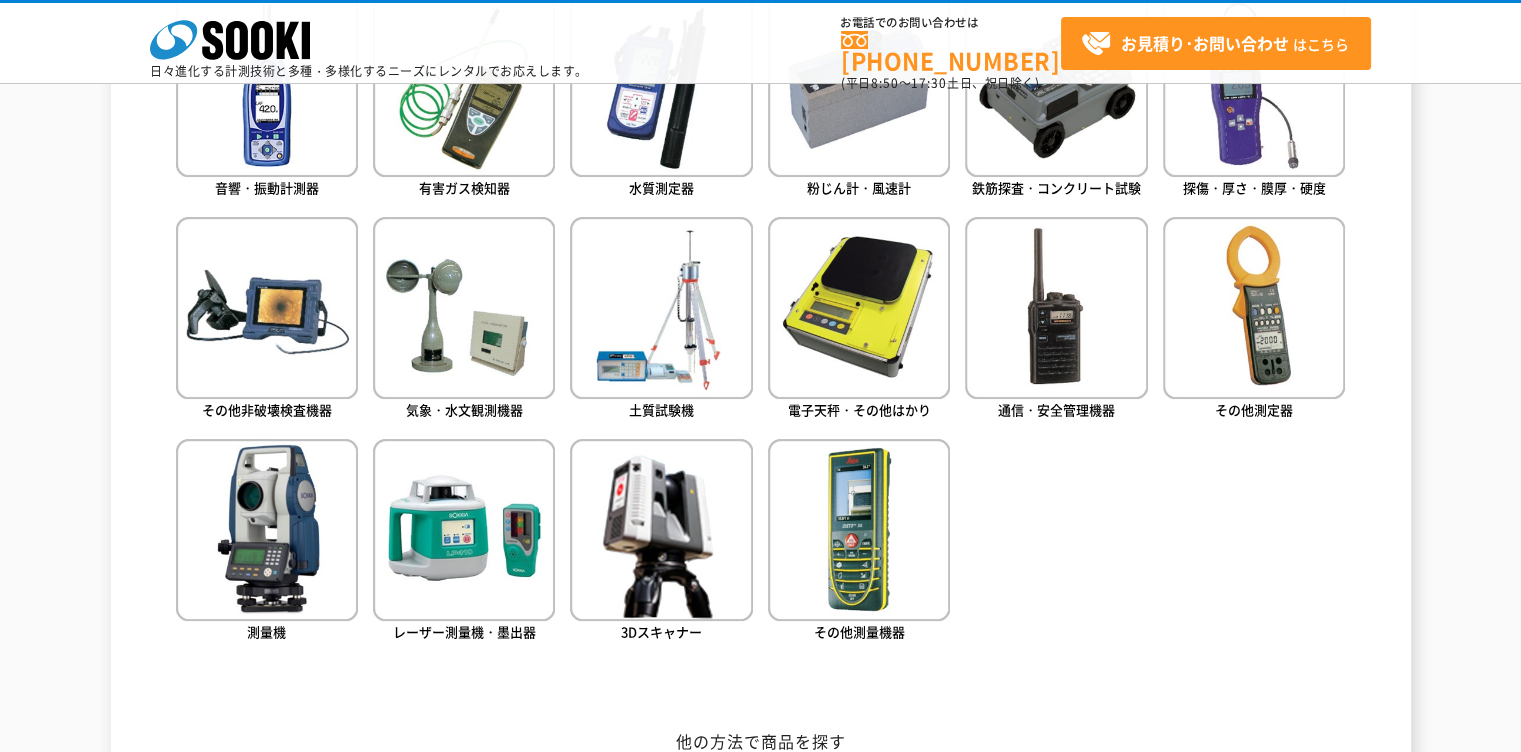 scroll, scrollTop: 1039, scrollLeft: 0, axis: vertical 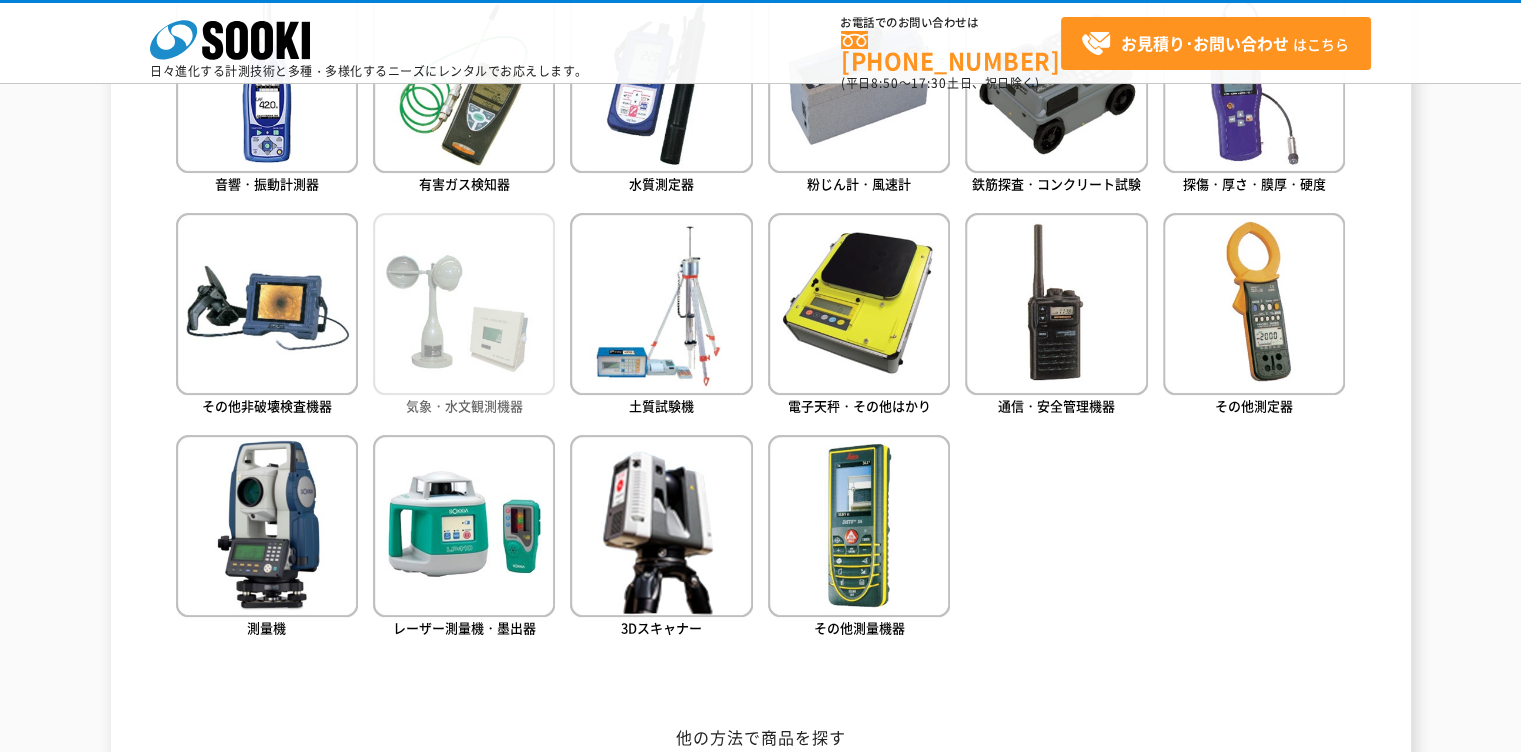 click at bounding box center (464, 304) 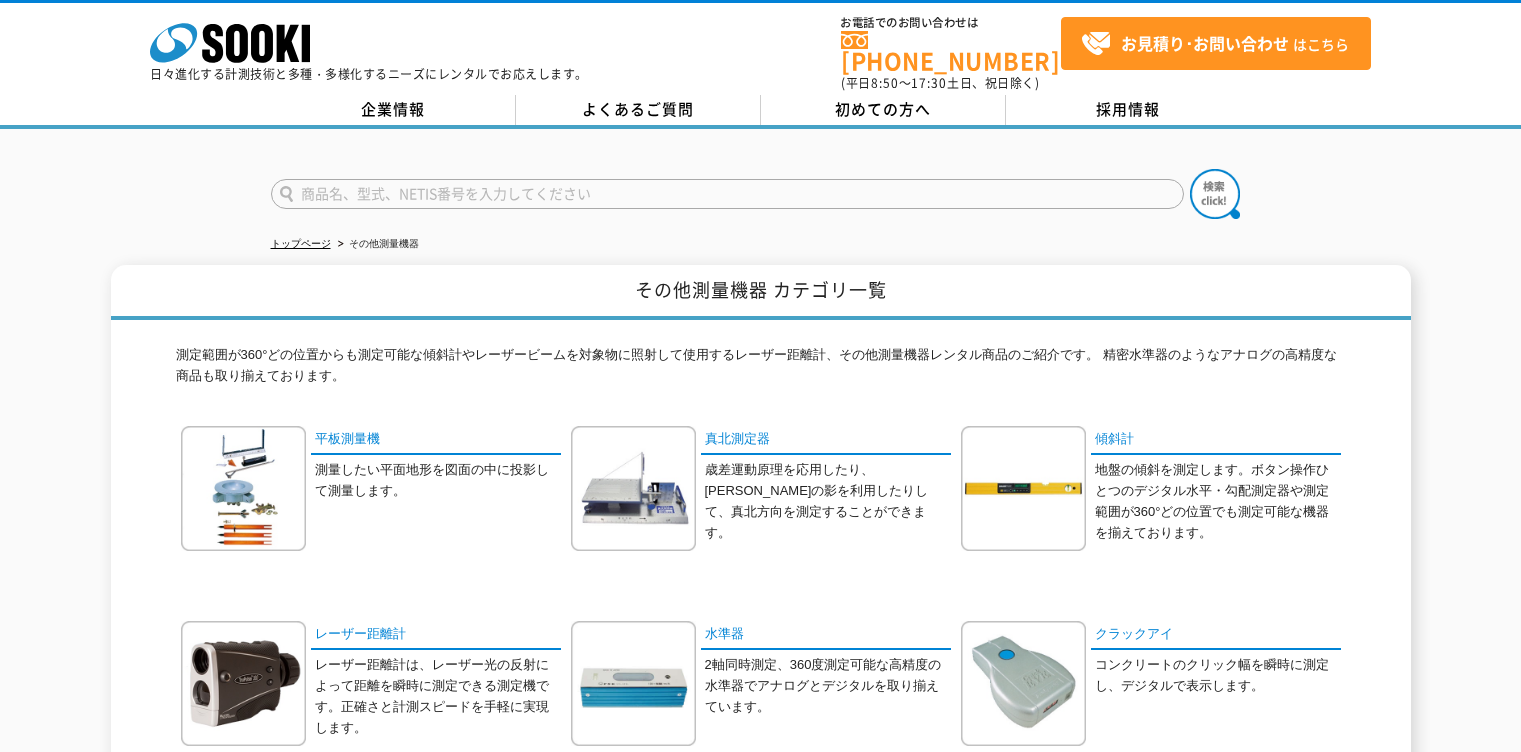 scroll, scrollTop: 0, scrollLeft: 0, axis: both 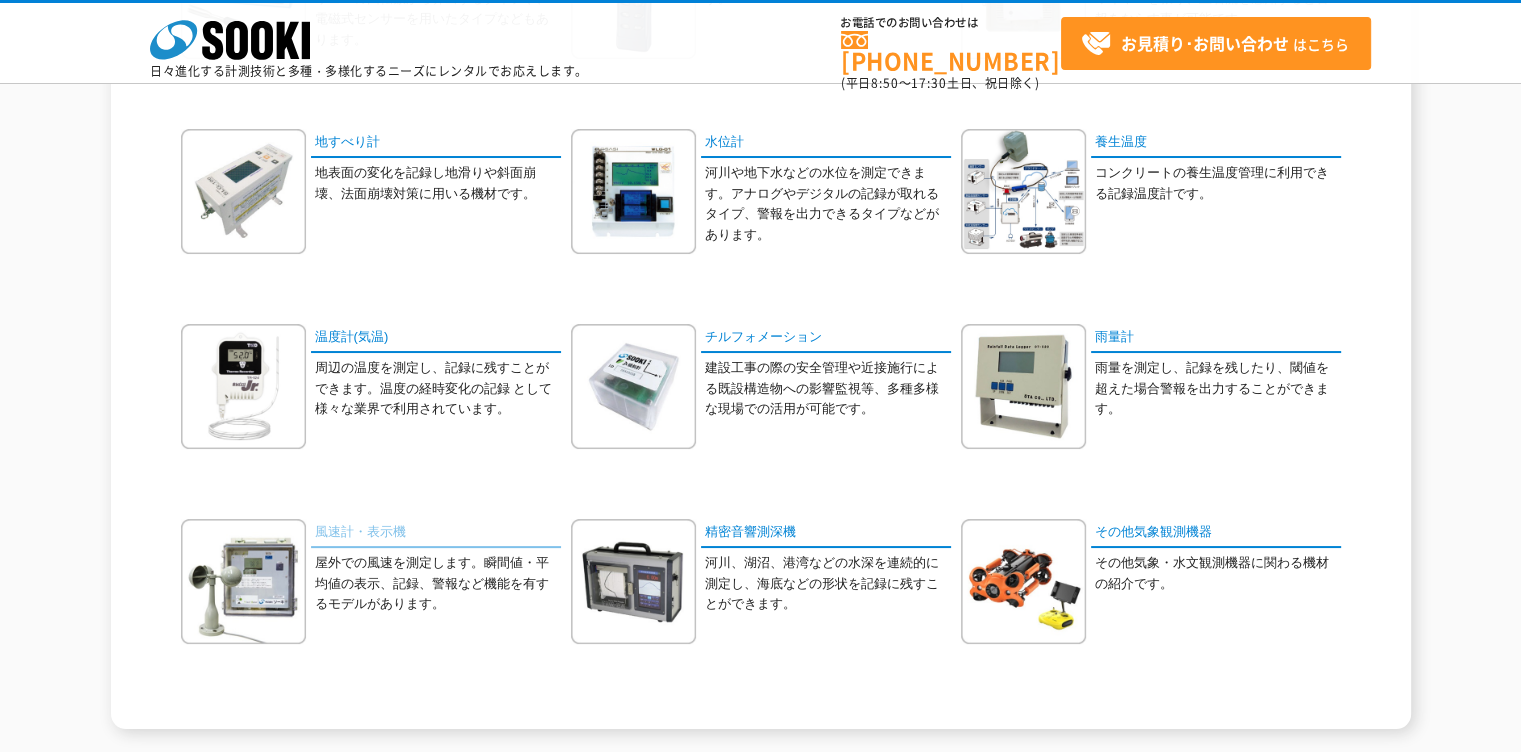 click on "風速計・表示機" at bounding box center [436, 533] 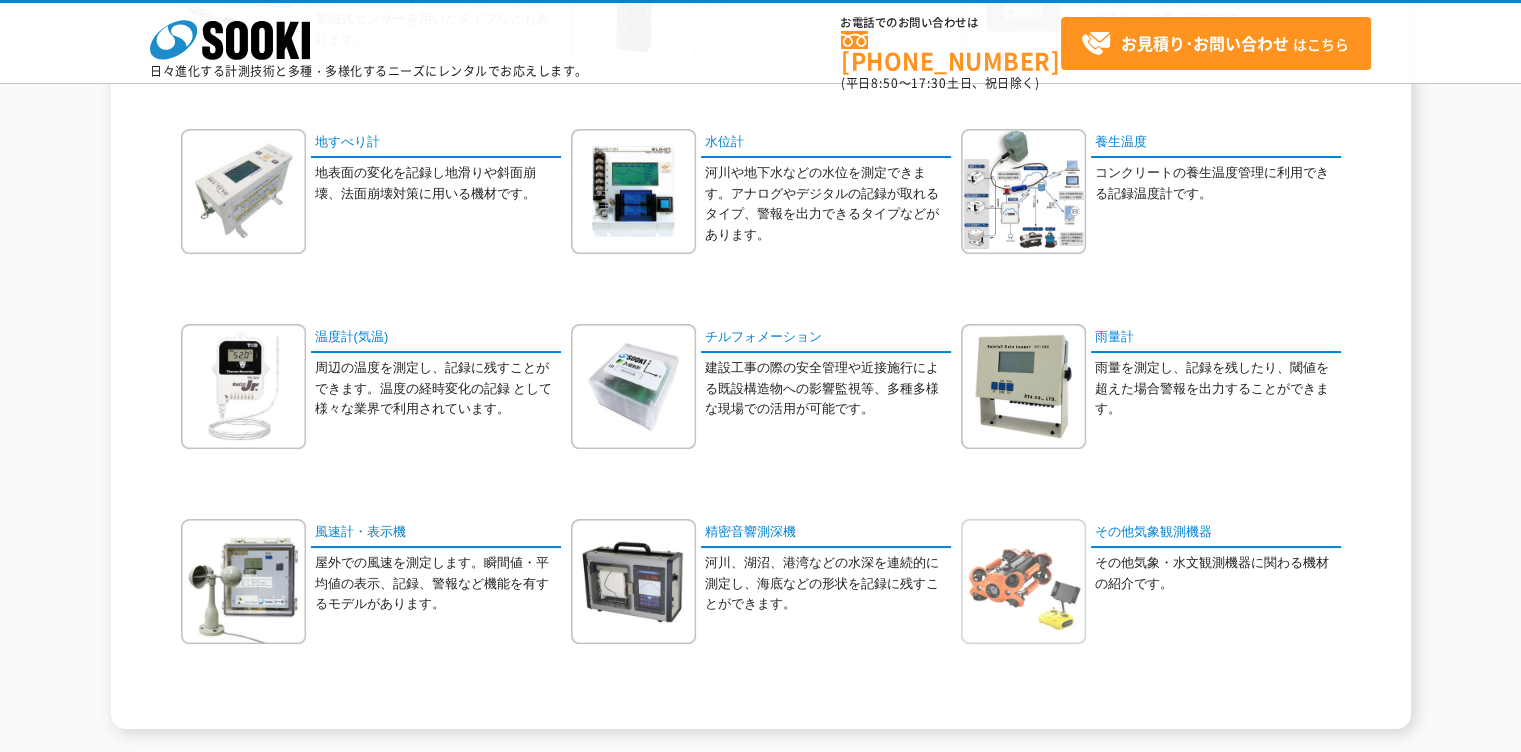 click at bounding box center [1023, 581] 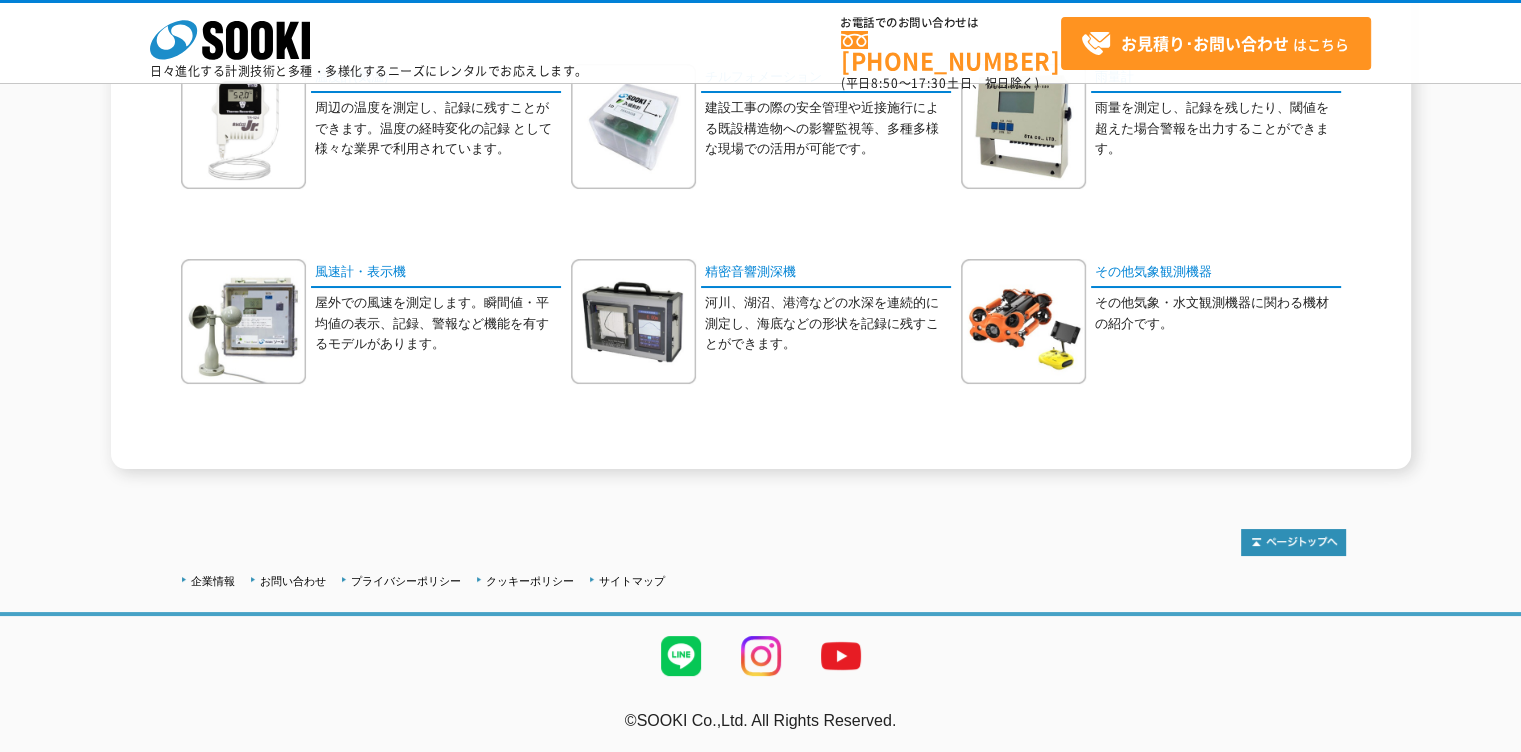 scroll, scrollTop: 160, scrollLeft: 0, axis: vertical 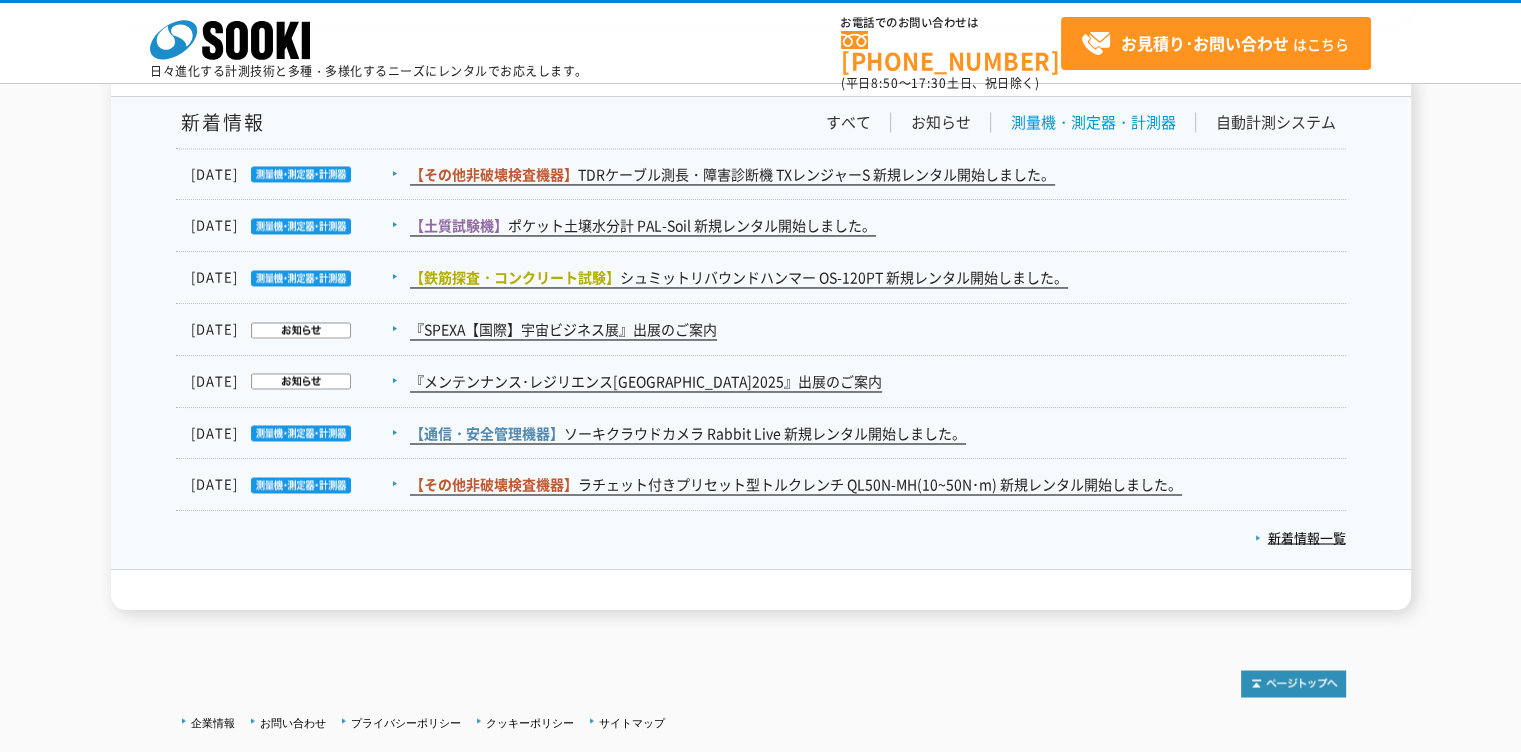 click on "測量機・測定器・計測器" at bounding box center (1093, 122) 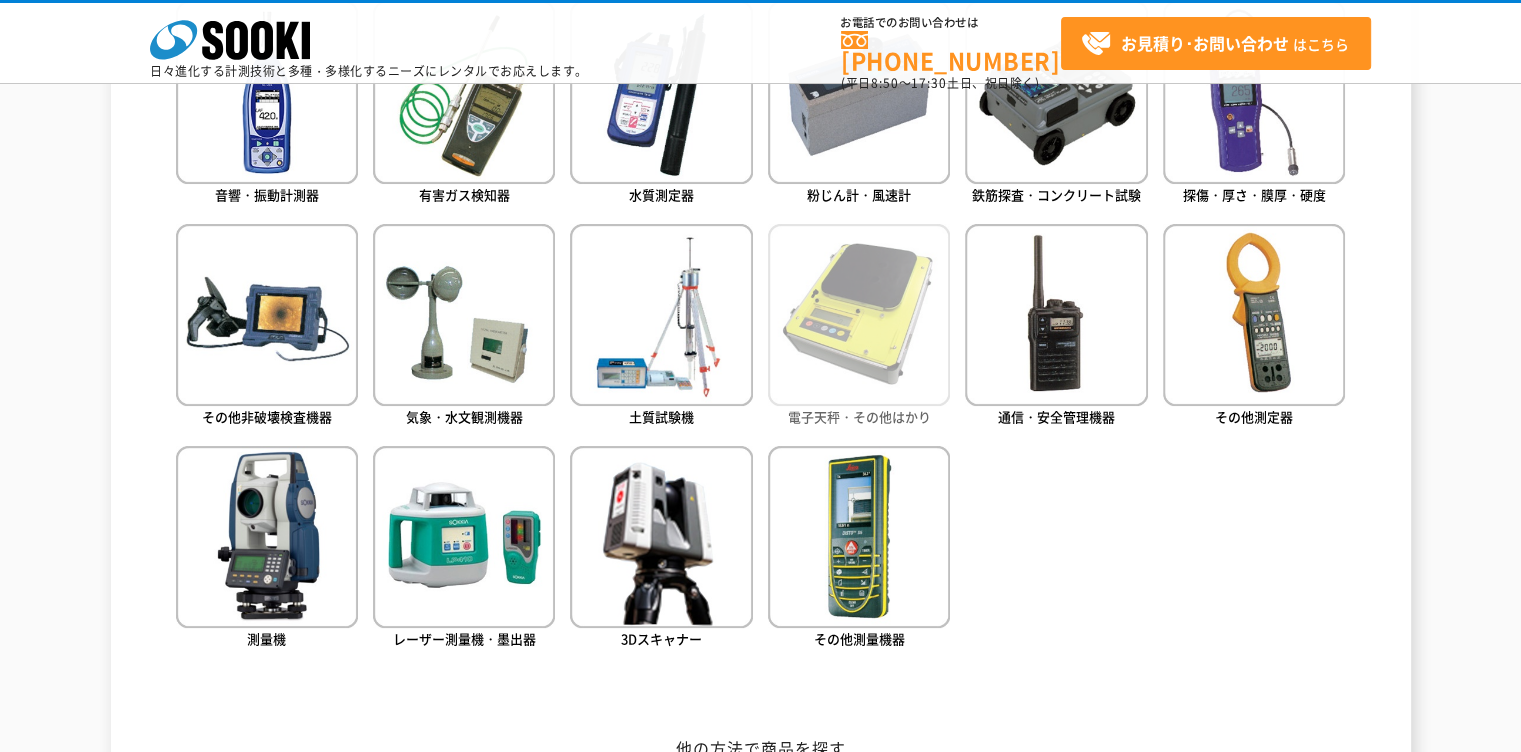 scroll, scrollTop: 1200, scrollLeft: 0, axis: vertical 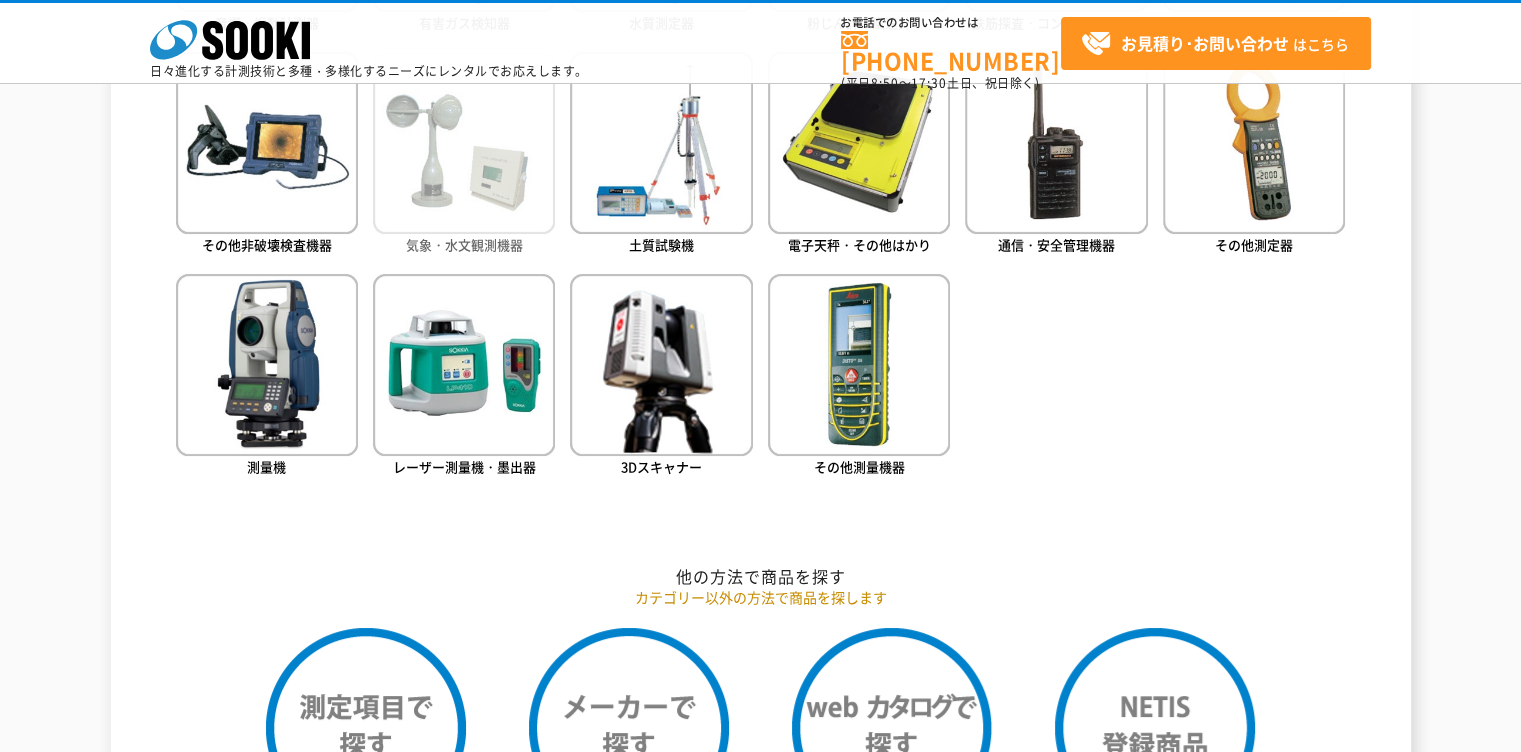 click at bounding box center (464, 143) 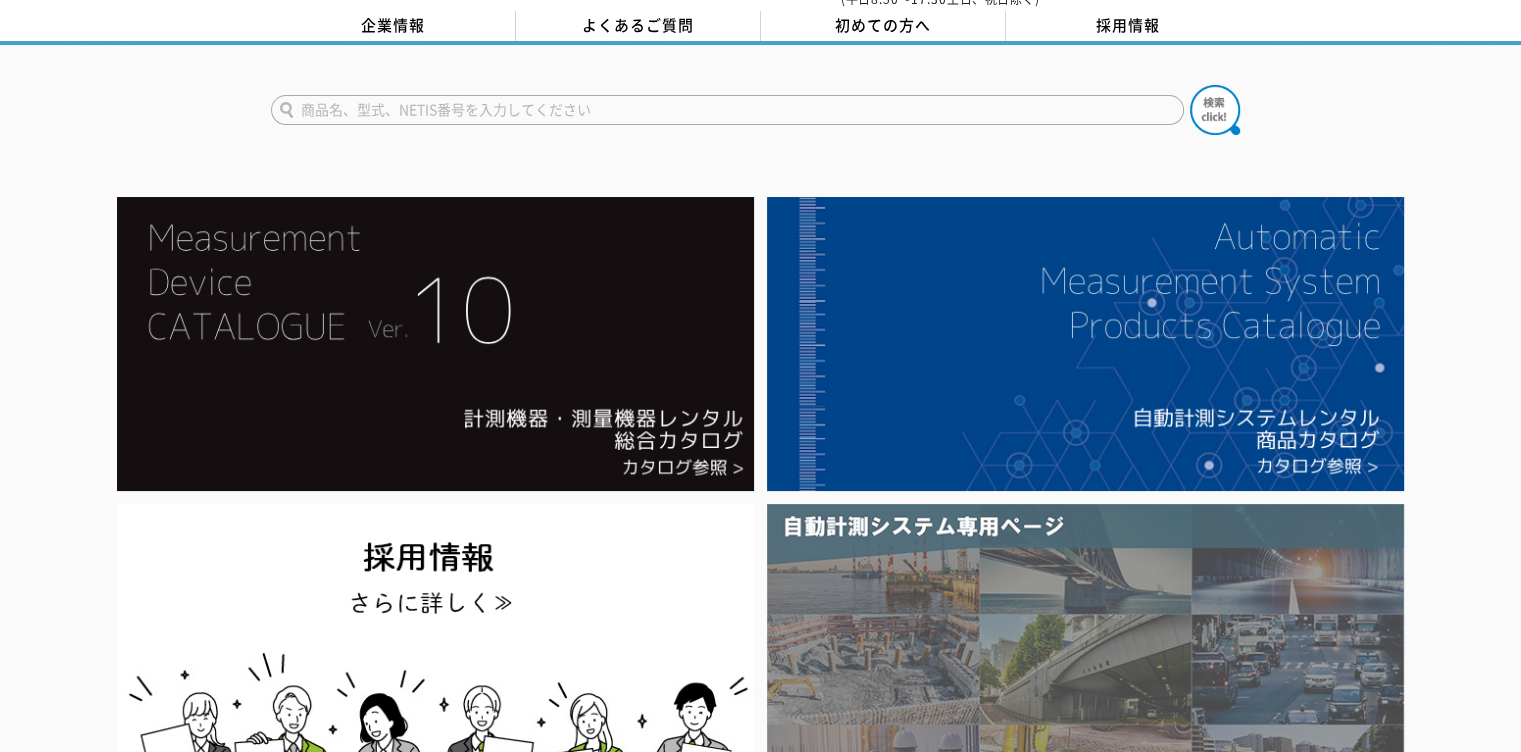 scroll, scrollTop: 0, scrollLeft: 0, axis: both 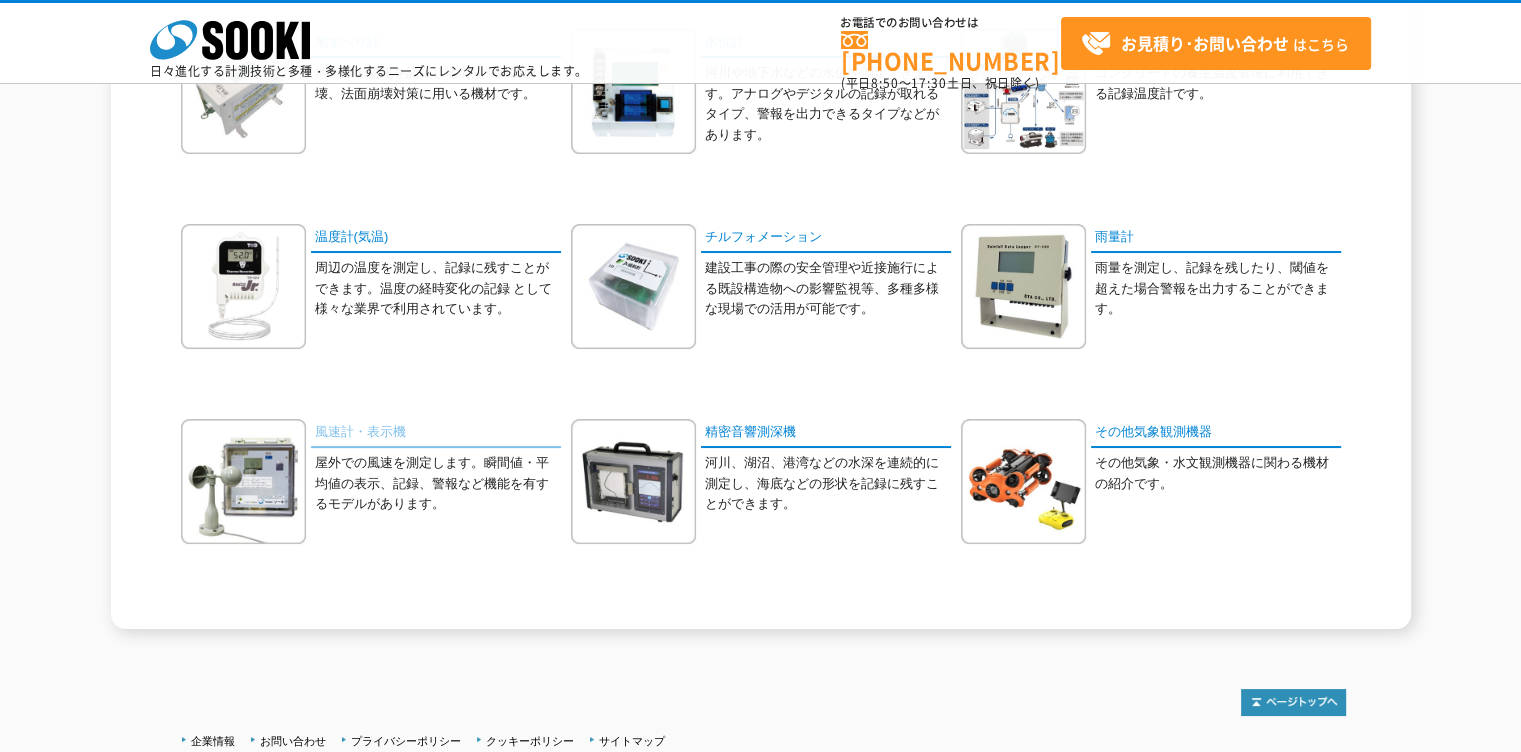 click on "風速計・表示機" at bounding box center (436, 433) 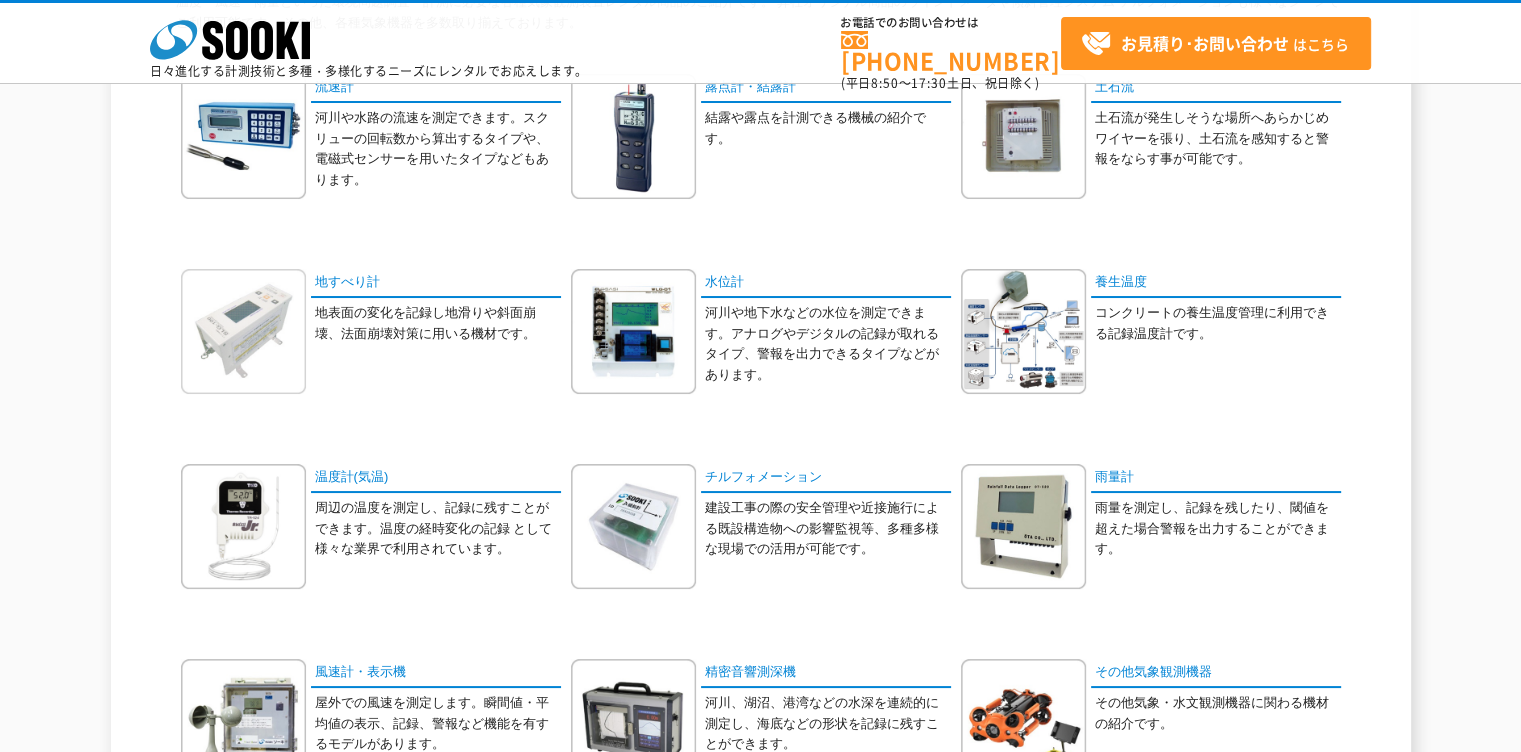 scroll, scrollTop: 0, scrollLeft: 0, axis: both 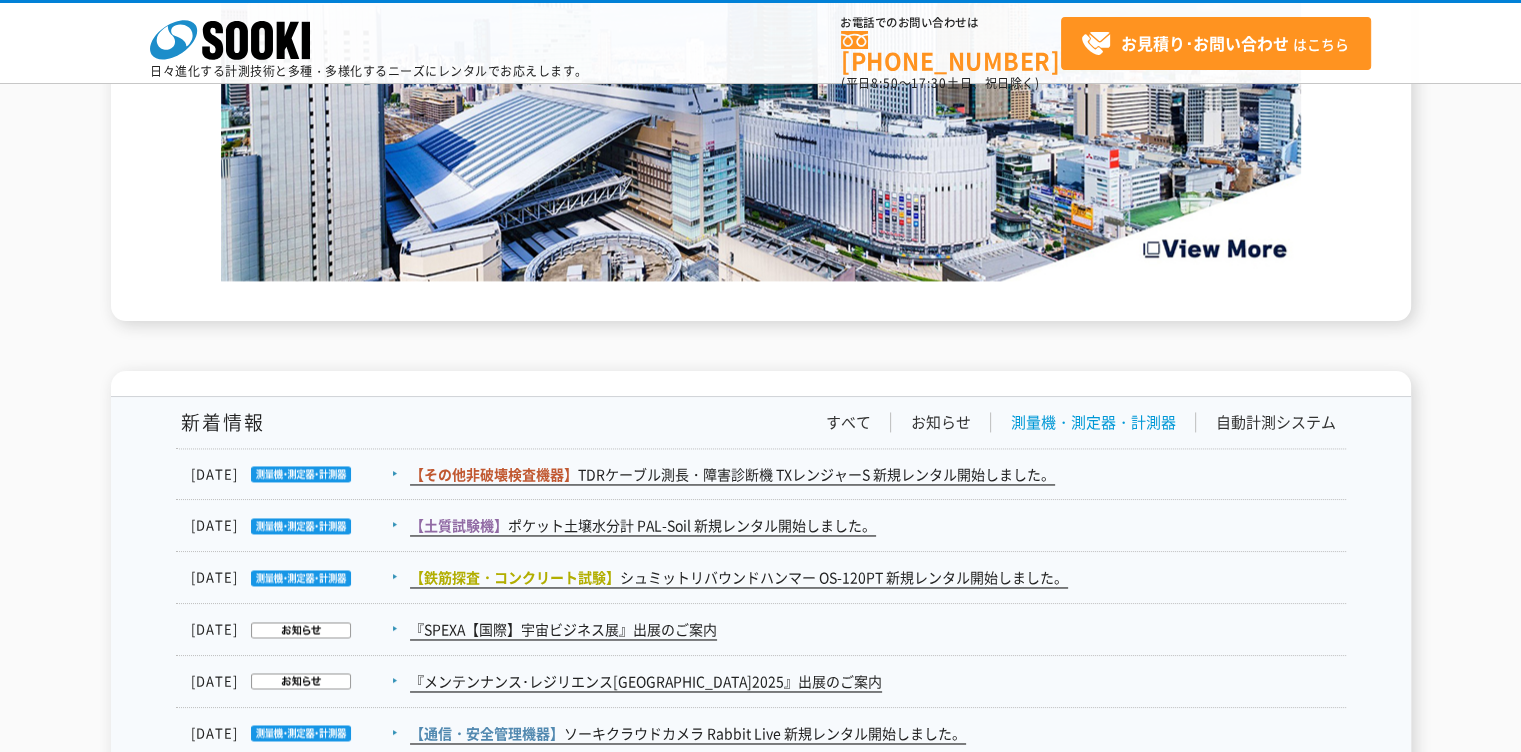 click on "測量機・測定器・計測器" at bounding box center [1093, 422] 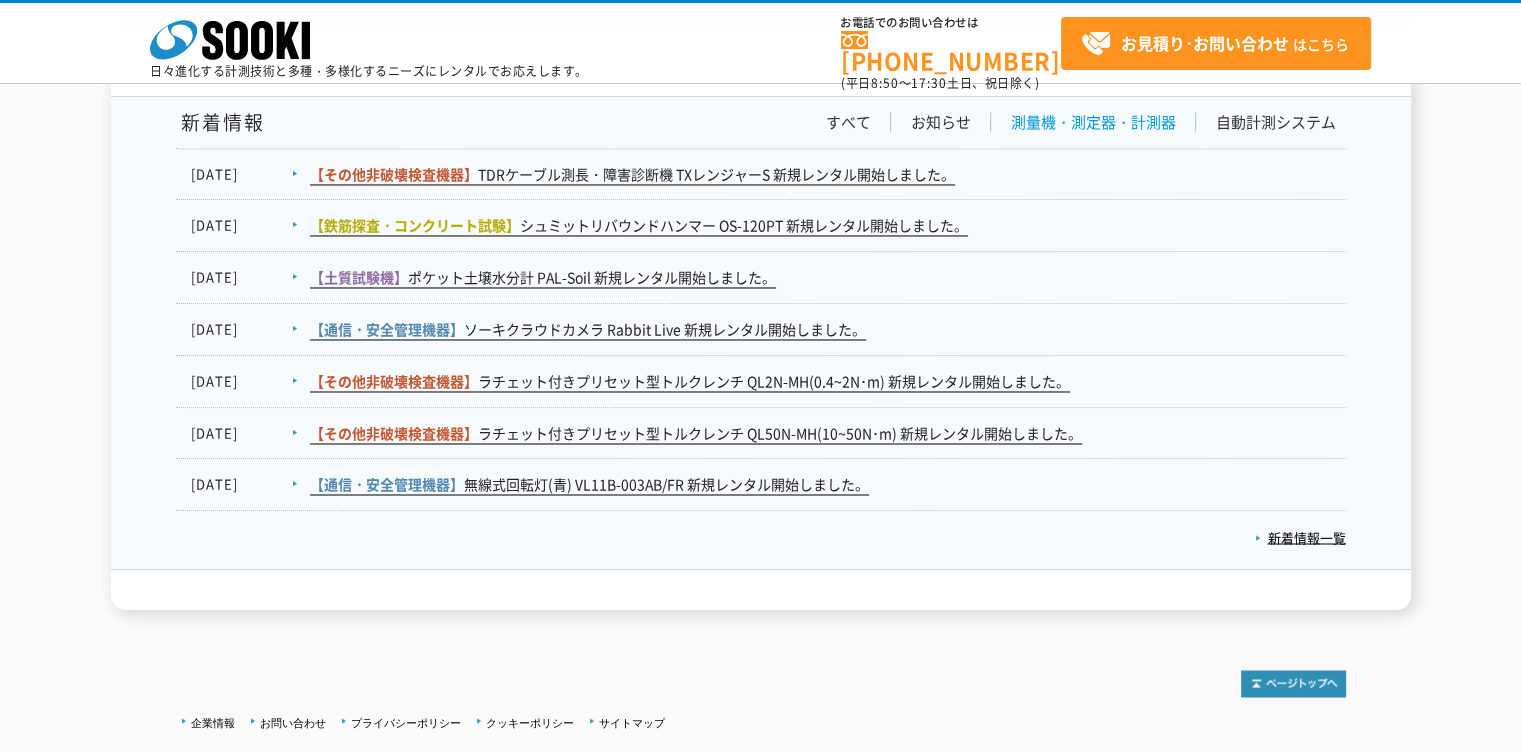 scroll, scrollTop: 3439, scrollLeft: 0, axis: vertical 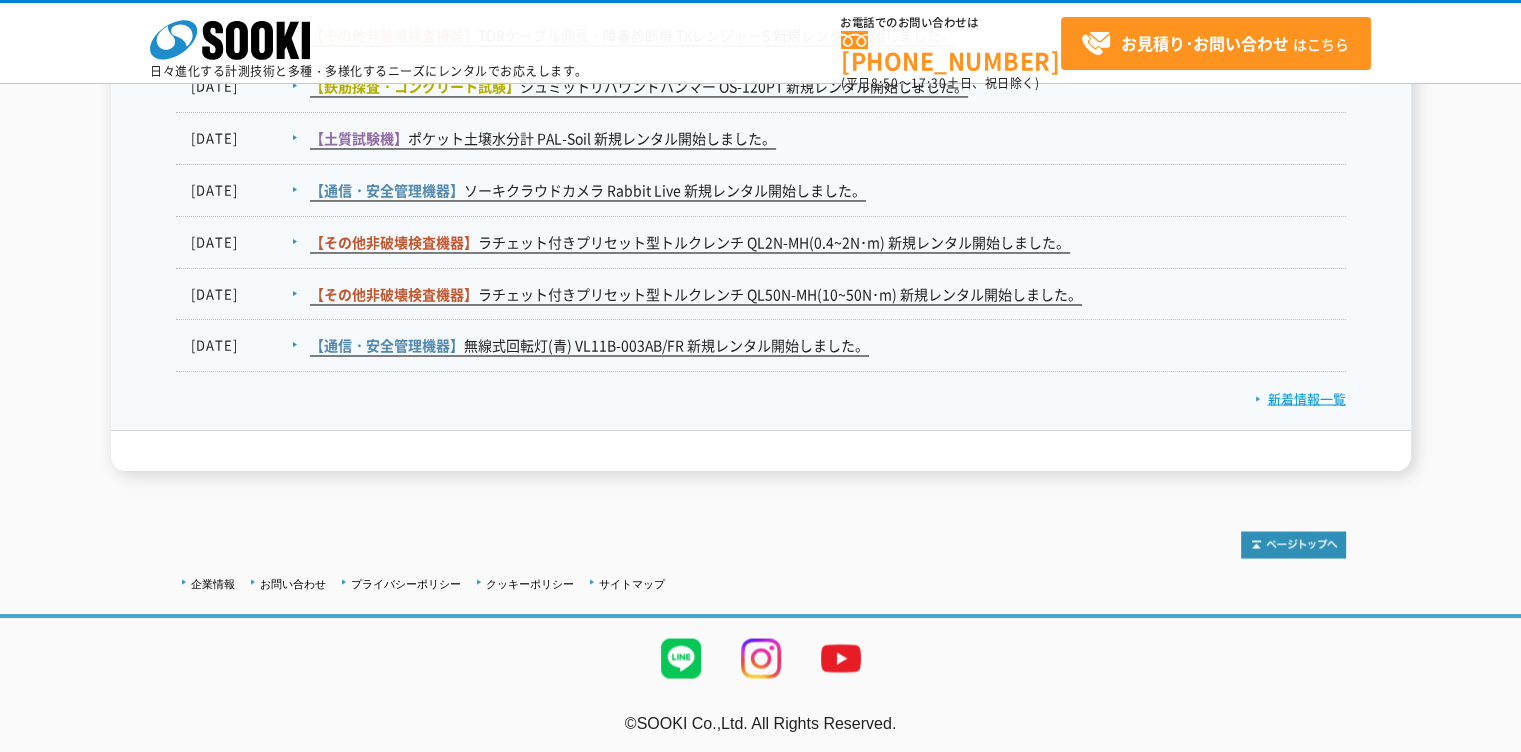 click on "新着情報一覧" at bounding box center (1300, 397) 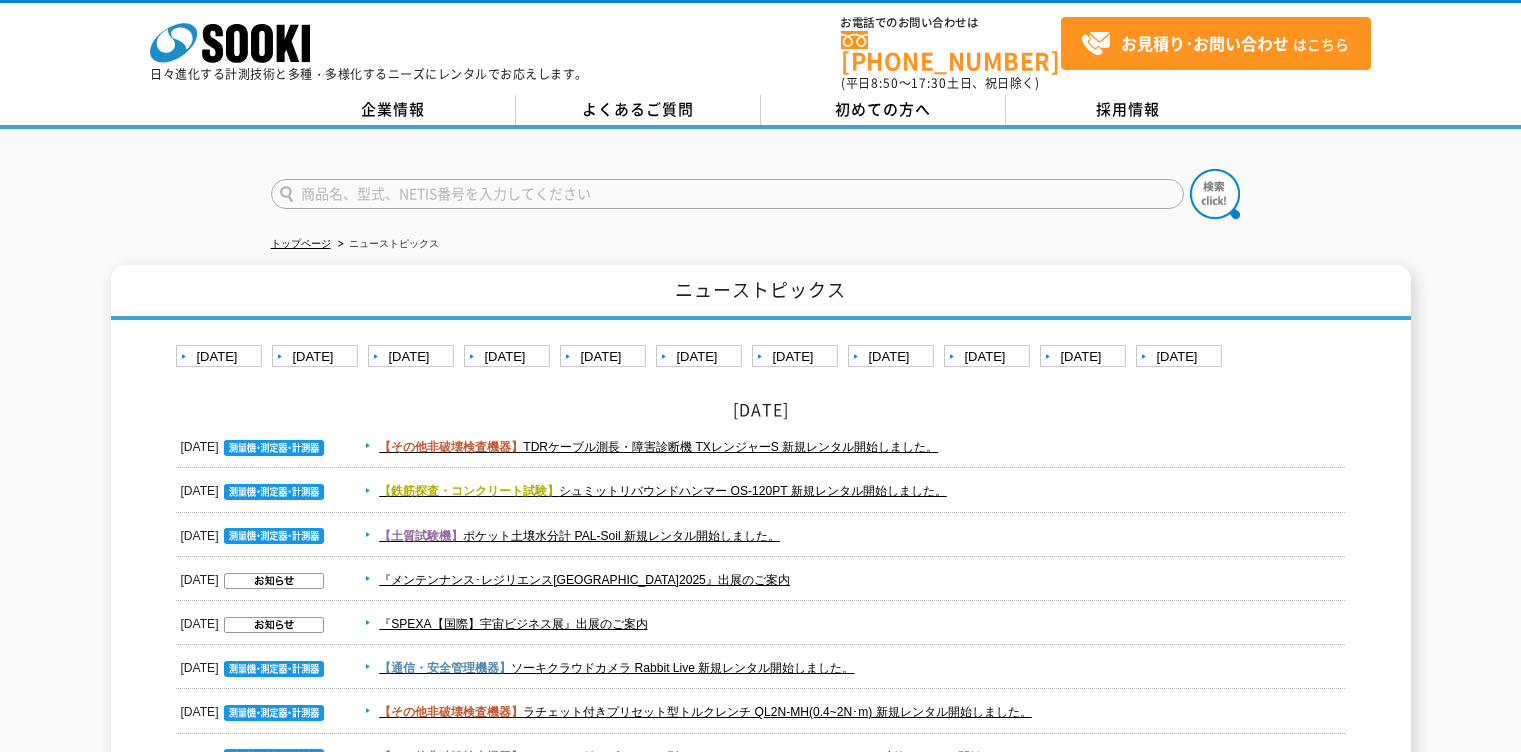 scroll, scrollTop: 0, scrollLeft: 0, axis: both 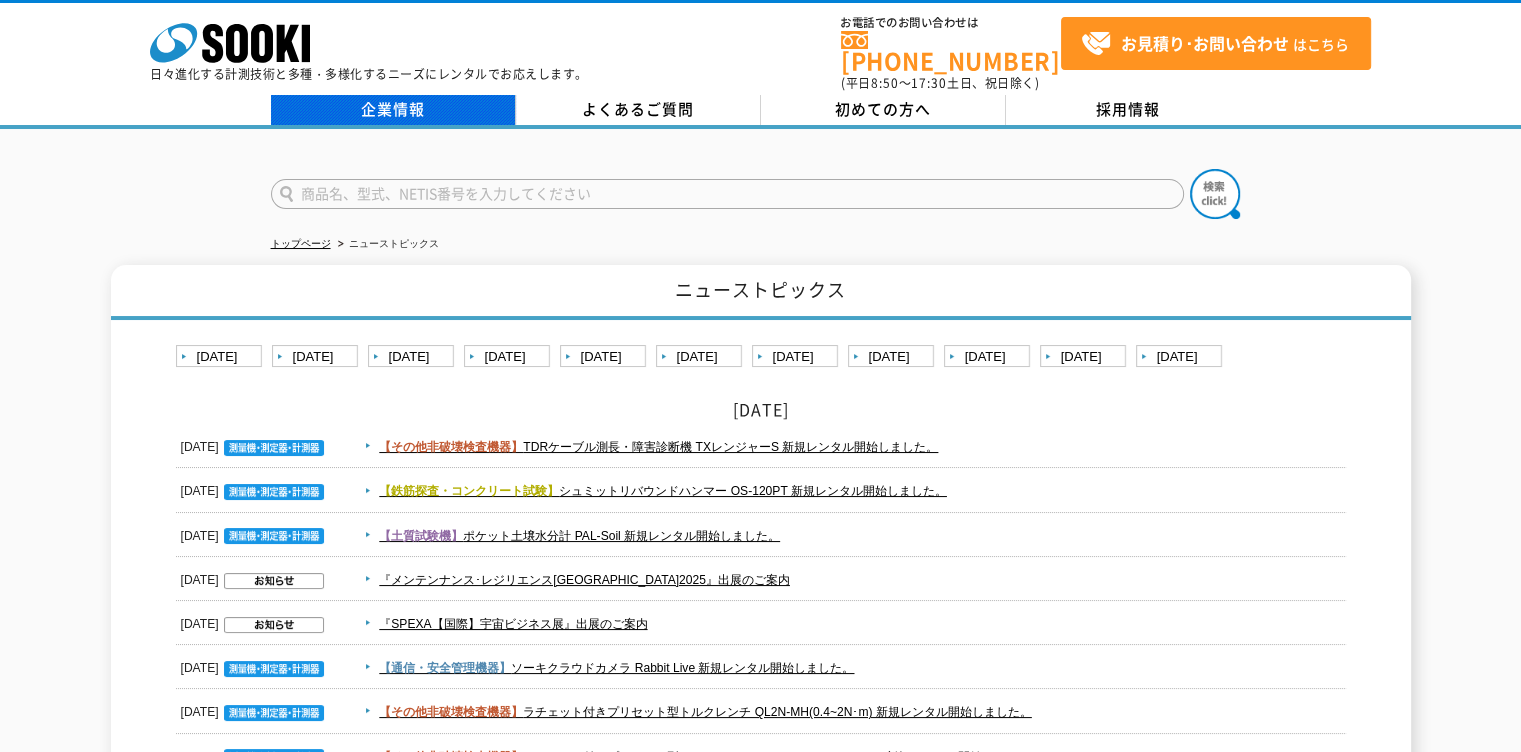 click on "企業情報" at bounding box center [393, 110] 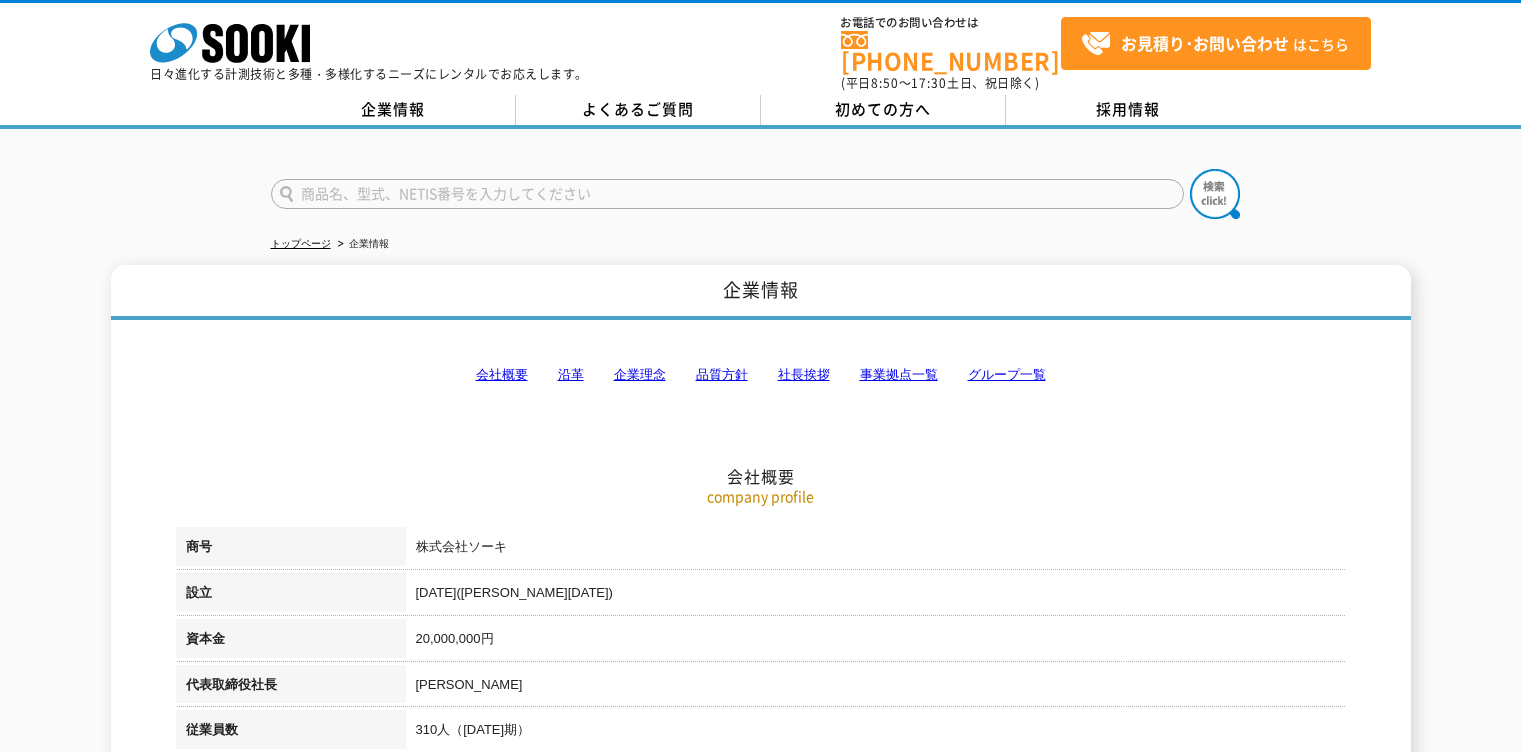 scroll, scrollTop: 0, scrollLeft: 0, axis: both 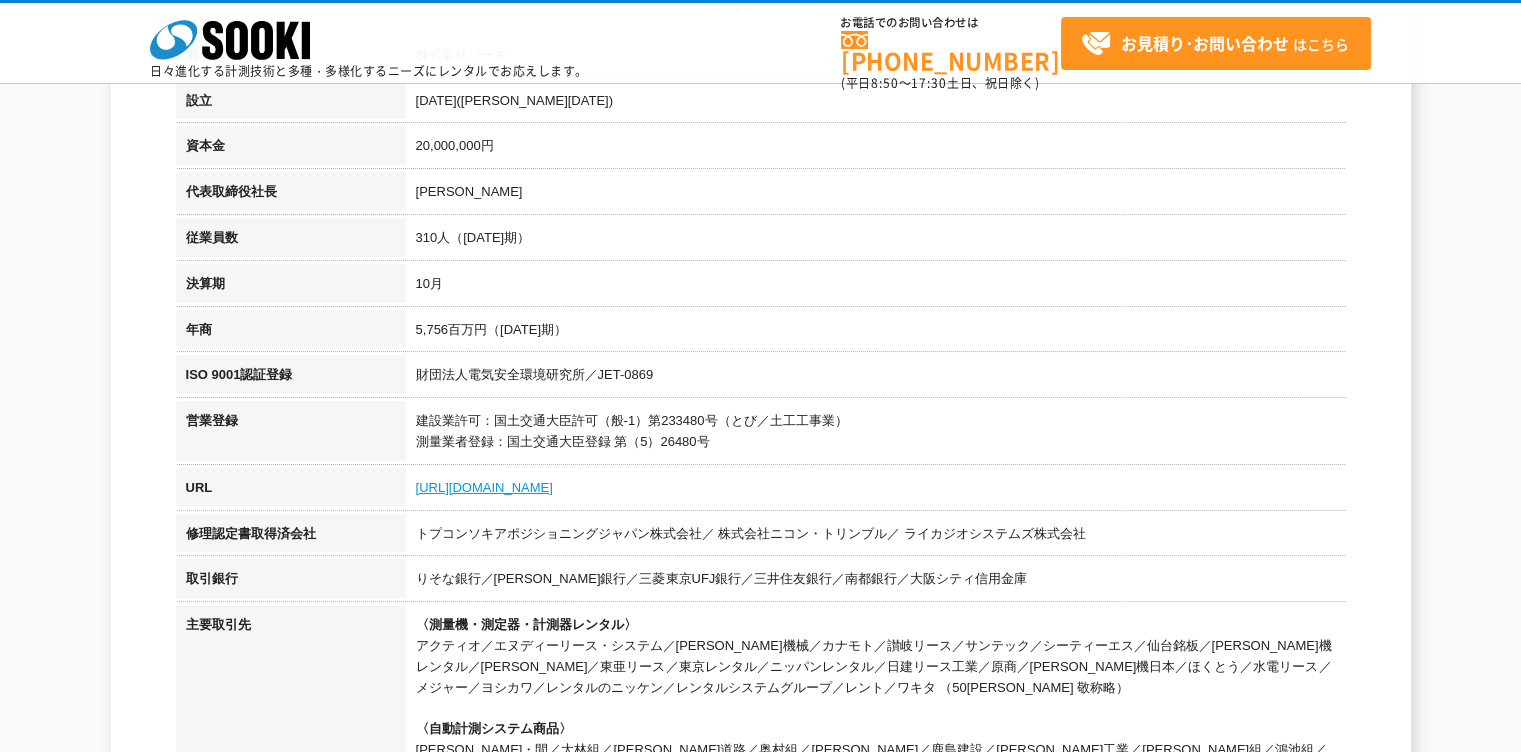 click on "https://sooki.co.jp/" at bounding box center [484, 487] 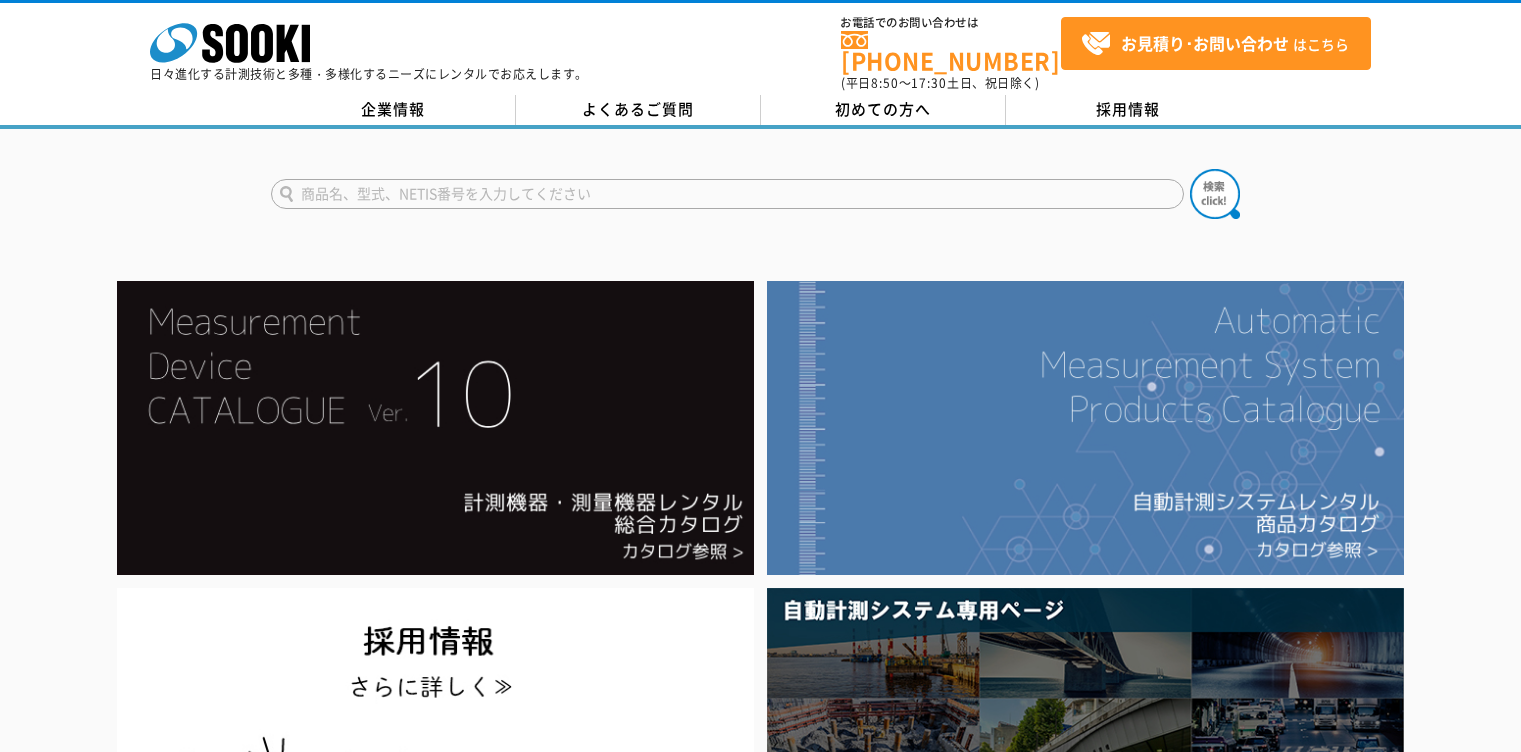 scroll, scrollTop: 0, scrollLeft: 0, axis: both 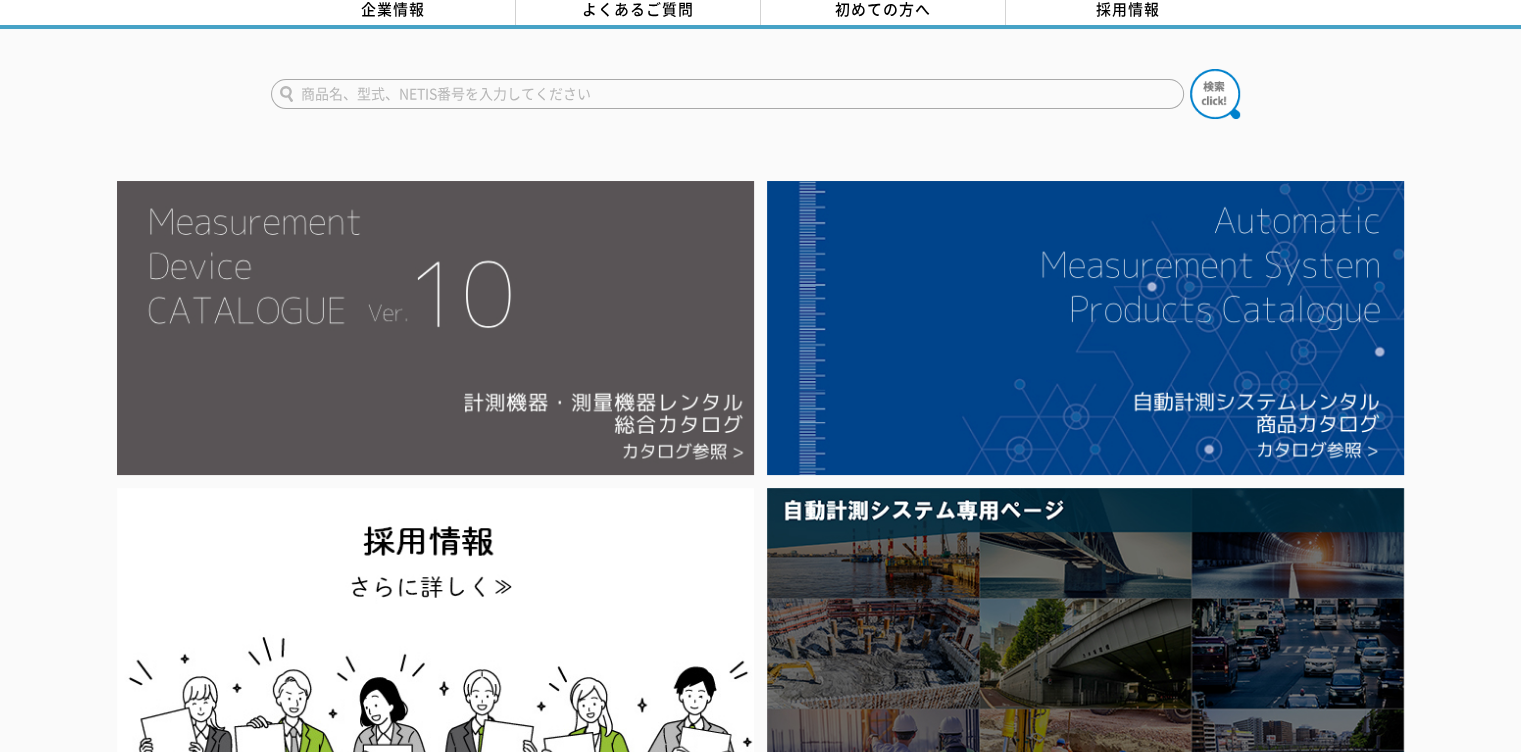click at bounding box center [435, 328] 